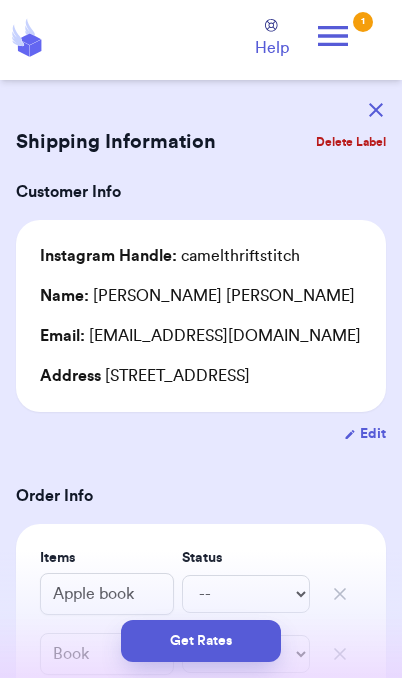 scroll, scrollTop: 0, scrollLeft: 0, axis: both 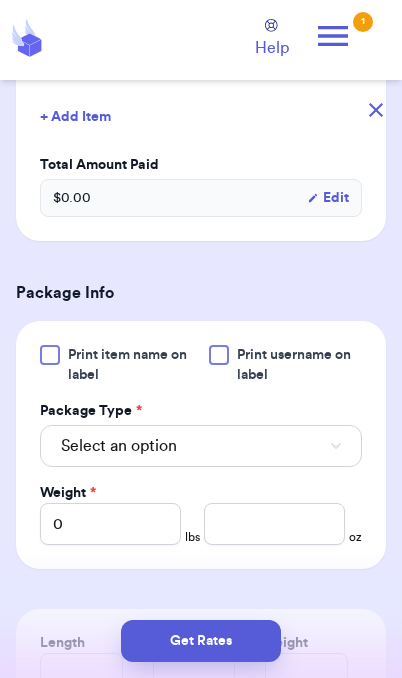 click on "Select an option" at bounding box center [201, 446] 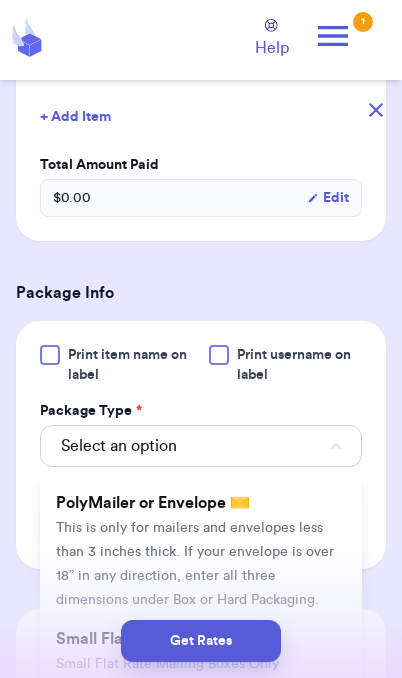 scroll, scrollTop: 162, scrollLeft: 0, axis: vertical 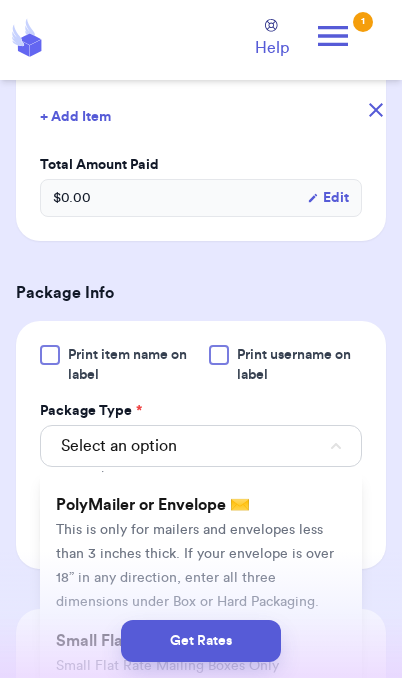 click on "This is only for mailers and envelopes less than 3 inches thick. If your envelope is over 18” in any direction, enter all three dimensions under Box or Hard Packaging." at bounding box center (195, 566) 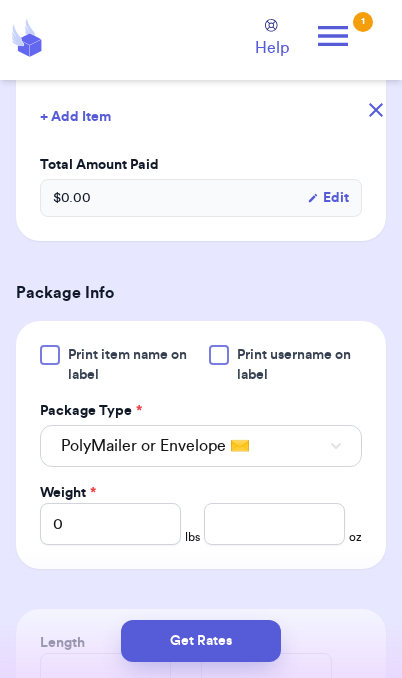 type 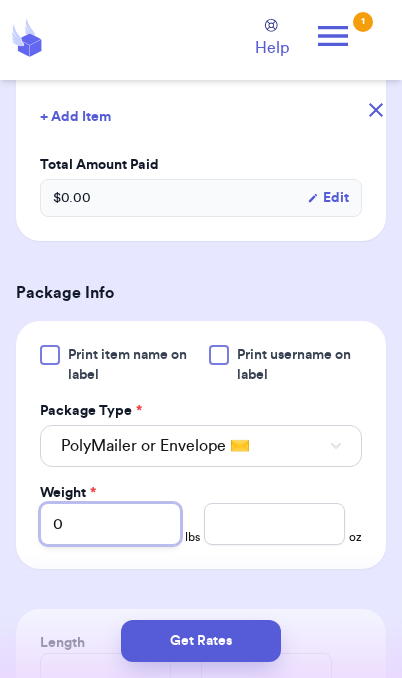 click on "0" at bounding box center [110, 524] 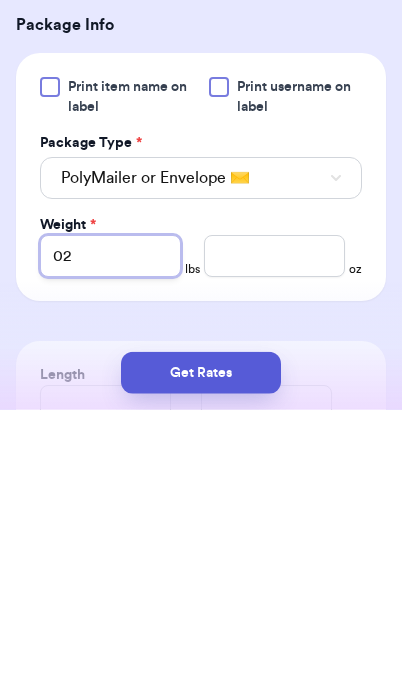 type on "02" 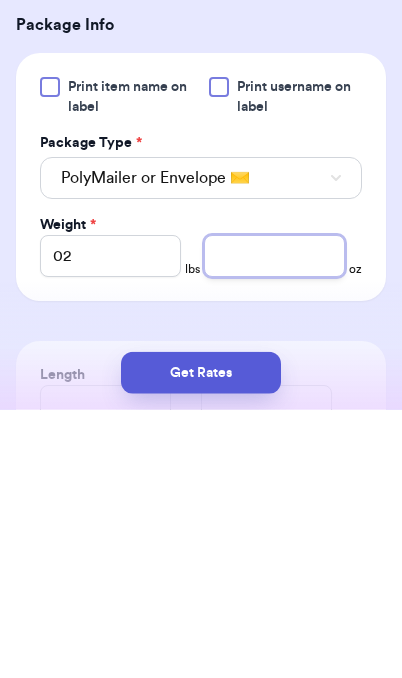 click at bounding box center [274, 524] 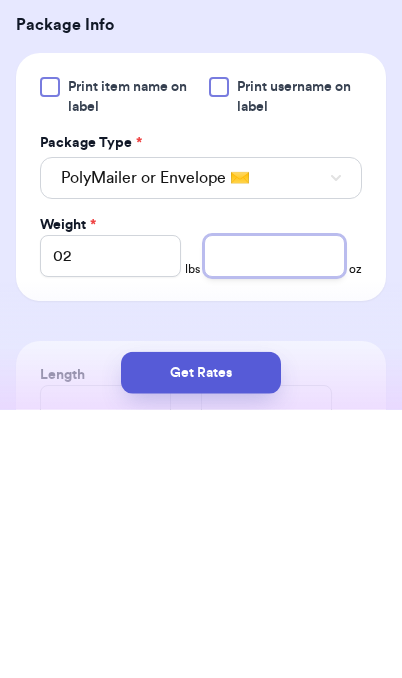 scroll, scrollTop: 82, scrollLeft: 0, axis: vertical 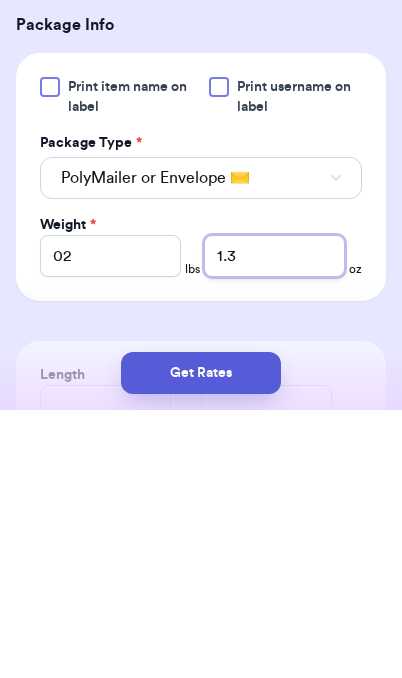 type on "1.3" 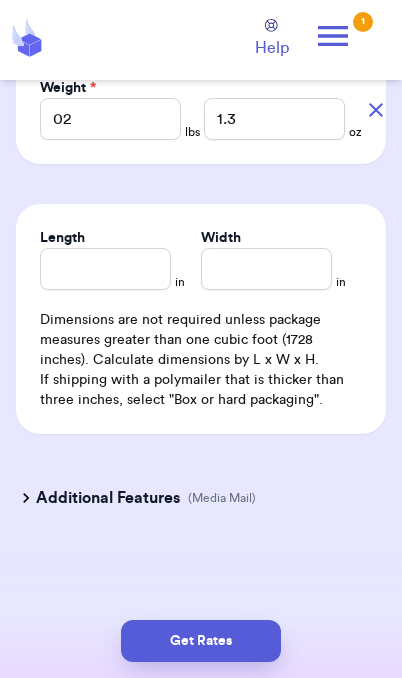 scroll, scrollTop: 1026, scrollLeft: 0, axis: vertical 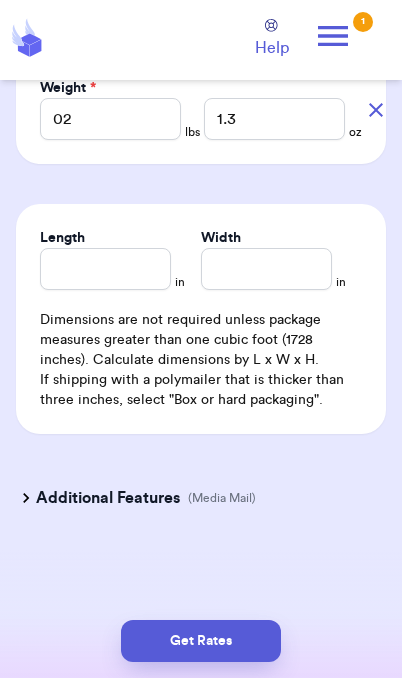 click 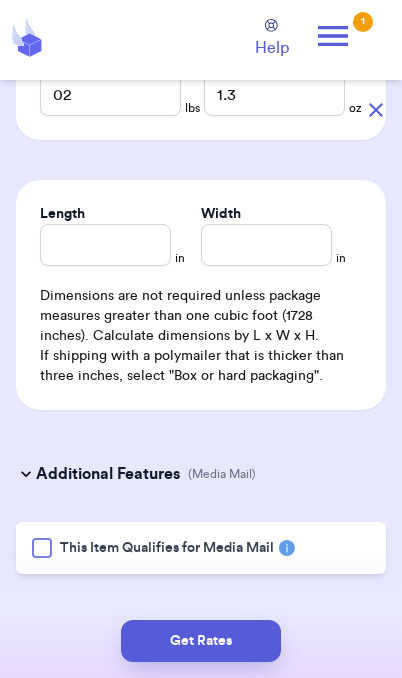 click at bounding box center (42, 548) 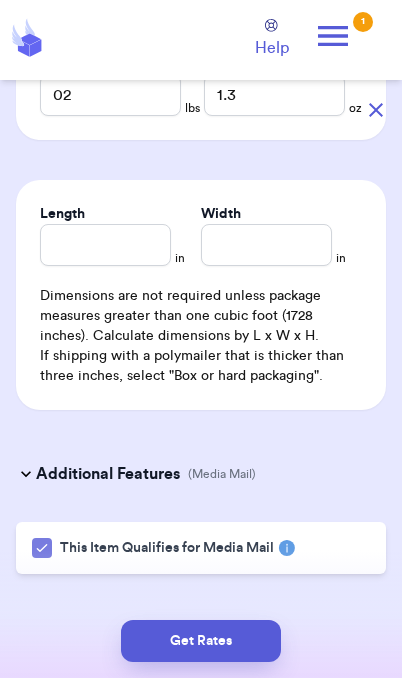 click on "Get Rates" at bounding box center [201, 641] 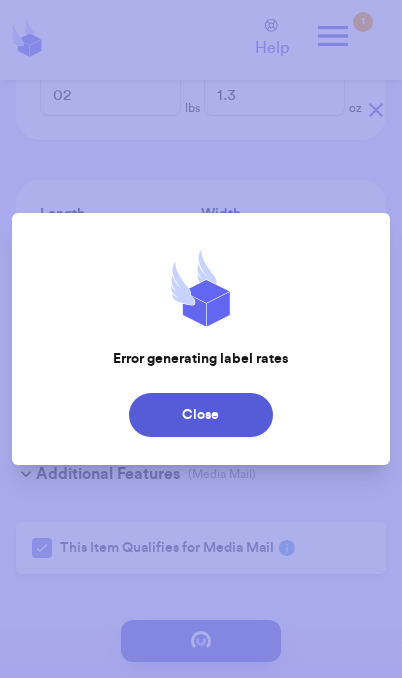click on "Close" at bounding box center [201, 415] 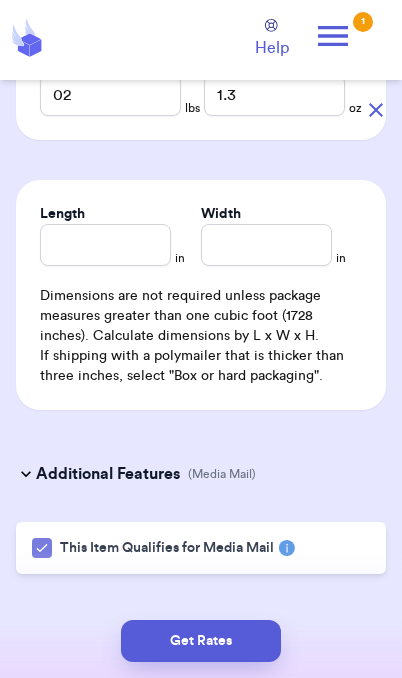 click on "Get Rates" at bounding box center (201, 641) 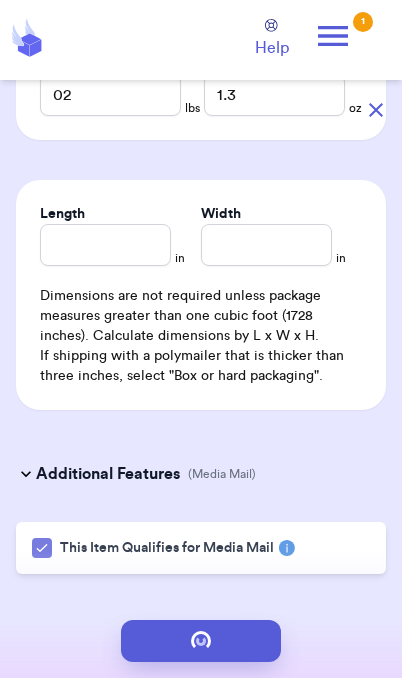 scroll, scrollTop: 0, scrollLeft: 0, axis: both 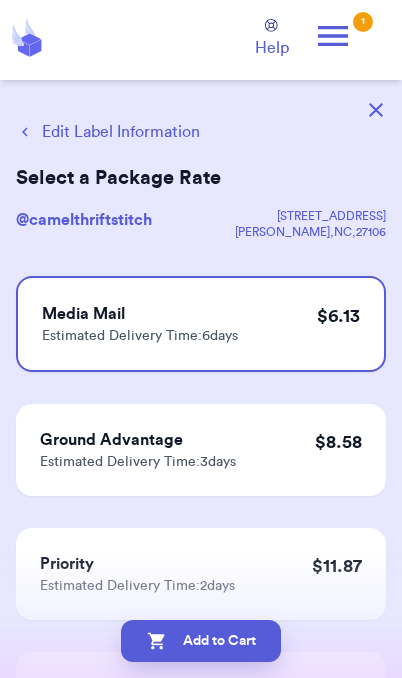 click on "Add to Cart" at bounding box center [201, 641] 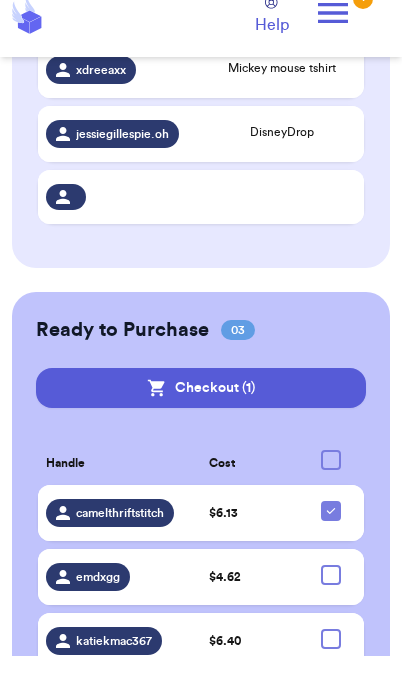 scroll, scrollTop: 739, scrollLeft: 0, axis: vertical 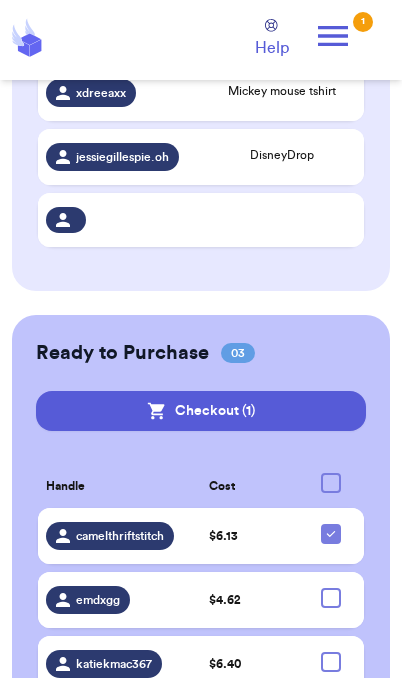 click at bounding box center [331, 598] 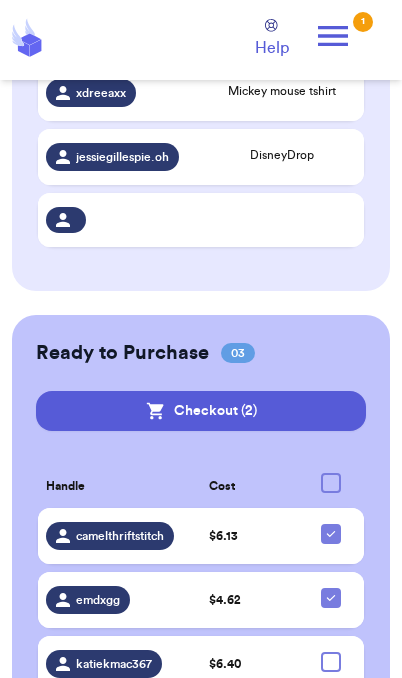 click at bounding box center (331, 662) 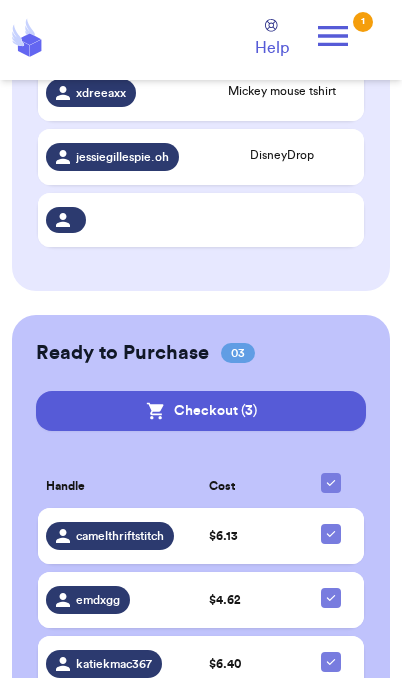click 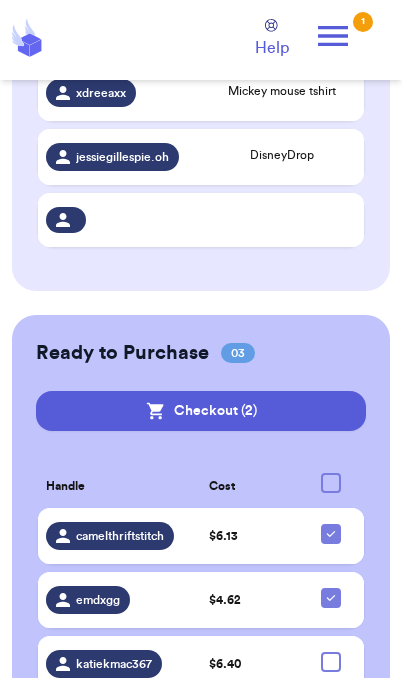 click on "Checkout ( 2 )" at bounding box center [201, 411] 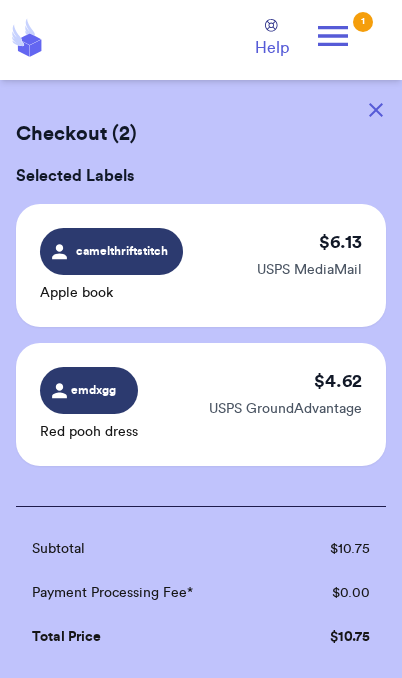 click at bounding box center [376, 110] 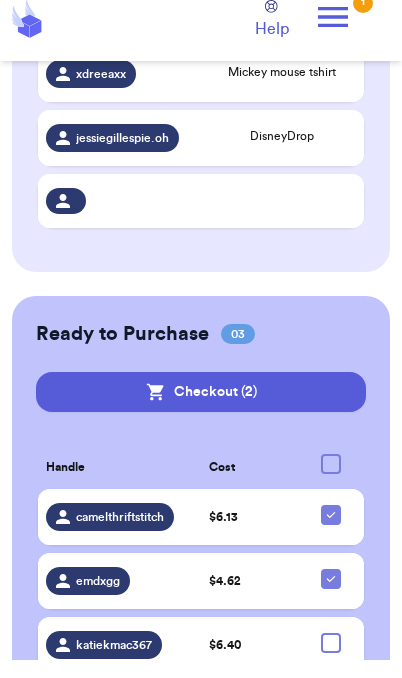 scroll, scrollTop: 739, scrollLeft: 0, axis: vertical 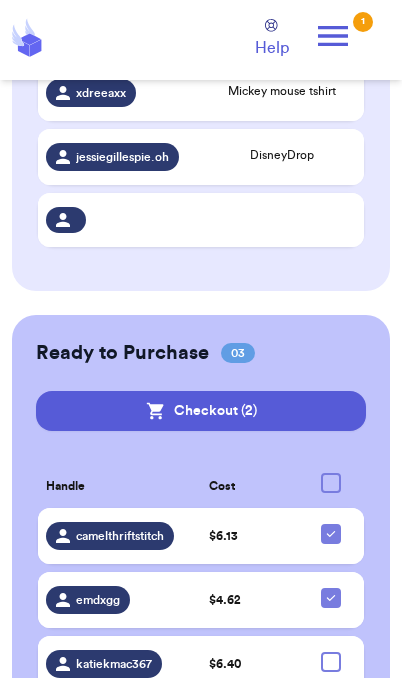 click on "Checkout ( 2 )" at bounding box center (201, 411) 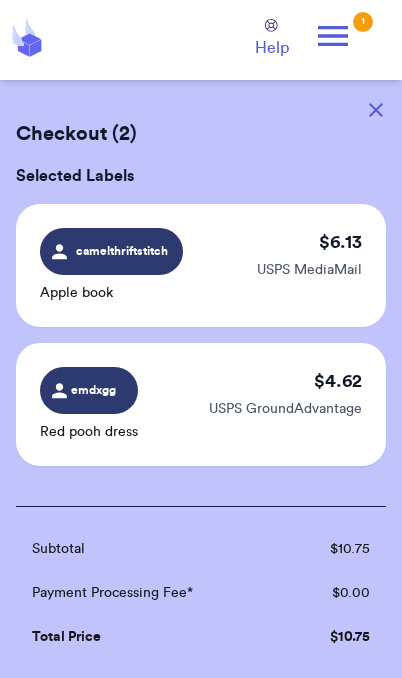 scroll, scrollTop: 0, scrollLeft: 0, axis: both 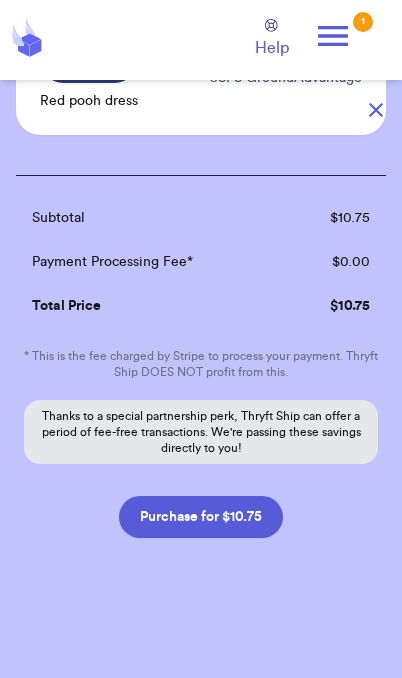 click on "Purchase for $ 10.75" at bounding box center (201, 517) 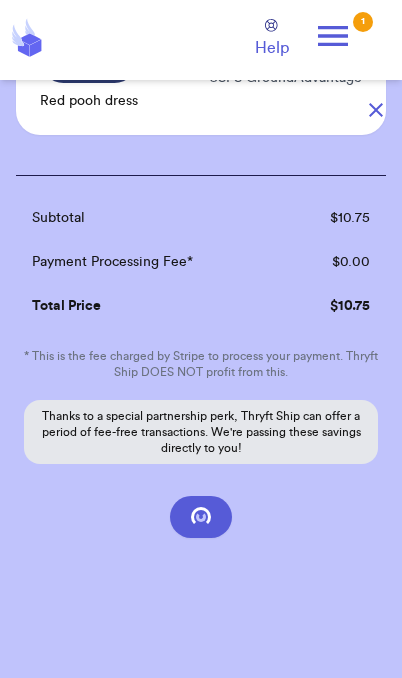 scroll, scrollTop: 201, scrollLeft: 0, axis: vertical 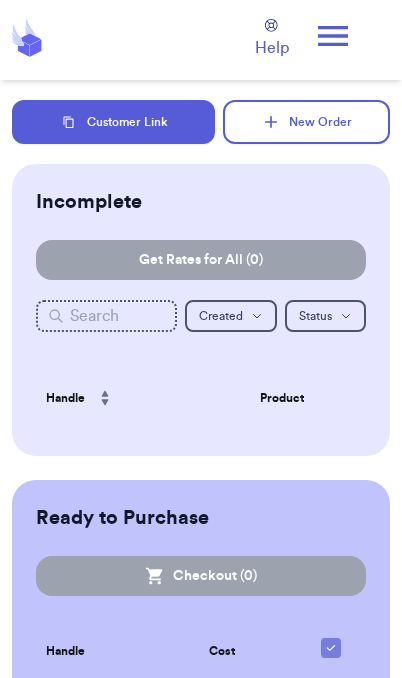 checkbox on "false" 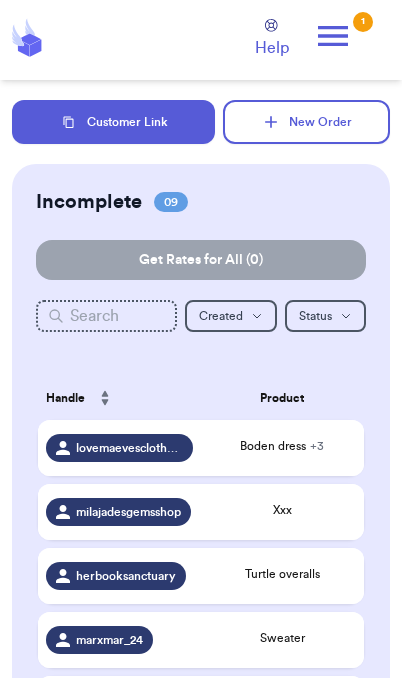 click on "Customer Link" at bounding box center [113, 122] 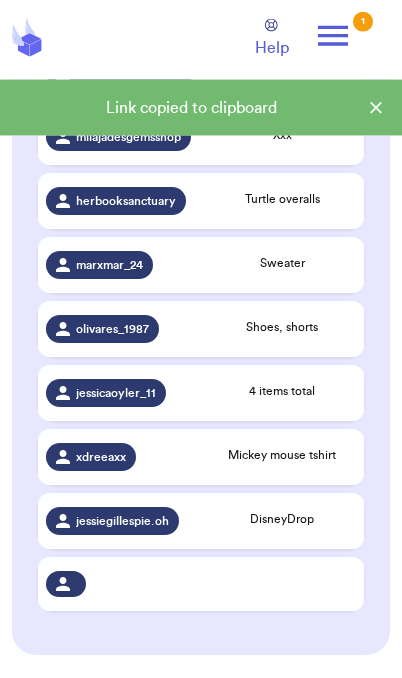 scroll, scrollTop: 377, scrollLeft: 0, axis: vertical 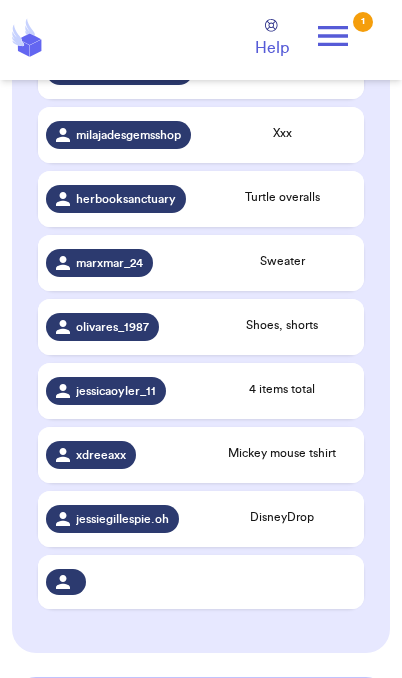 click on "Sweater" at bounding box center (282, 261) 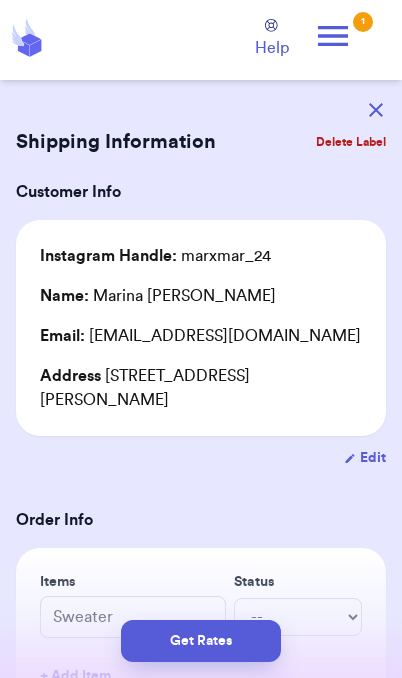 scroll, scrollTop: 0, scrollLeft: 0, axis: both 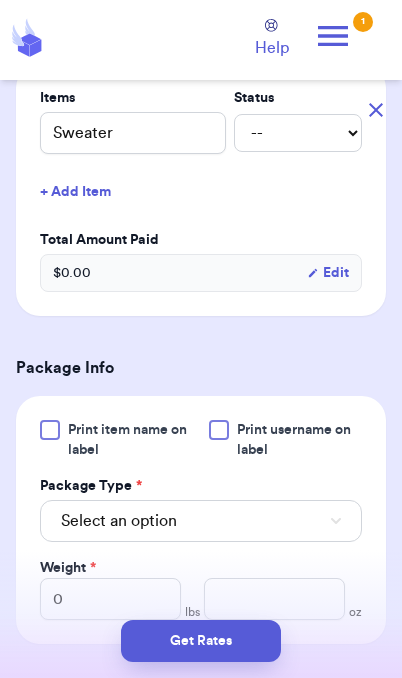 click on "Select an option" at bounding box center (201, 521) 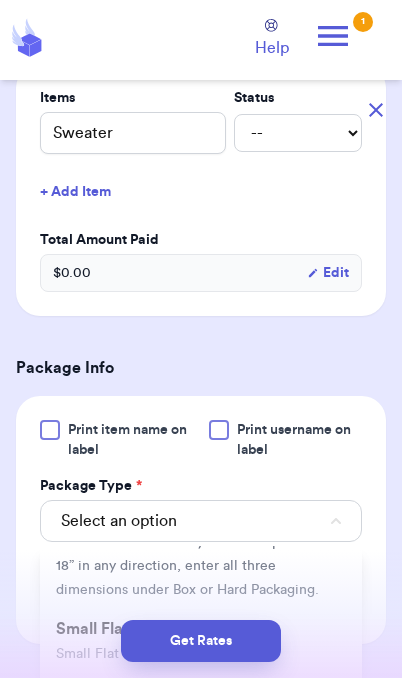 scroll, scrollTop: 191, scrollLeft: 0, axis: vertical 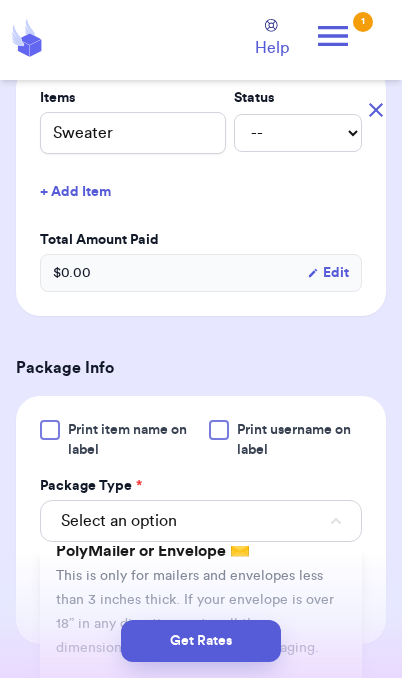 click on "This is only for mailers and envelopes less than 3 inches thick. If your envelope is over 18” in any direction, enter all three dimensions under Box or Hard Packaging." at bounding box center (195, 612) 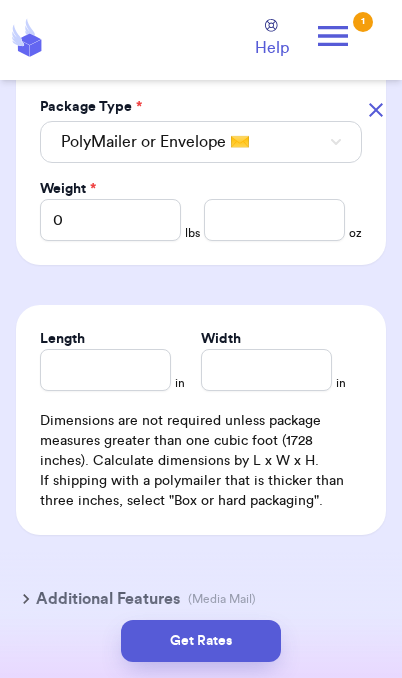 scroll, scrollTop: 829, scrollLeft: 0, axis: vertical 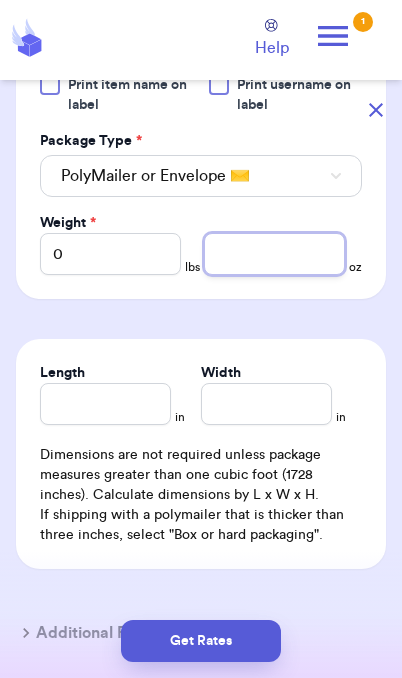 click at bounding box center [274, 254] 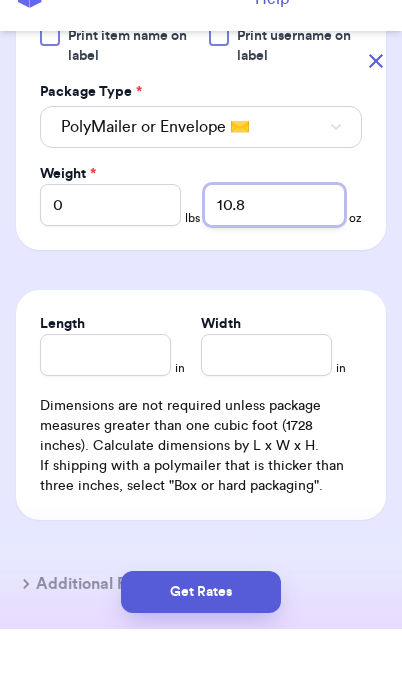 type on "10.8" 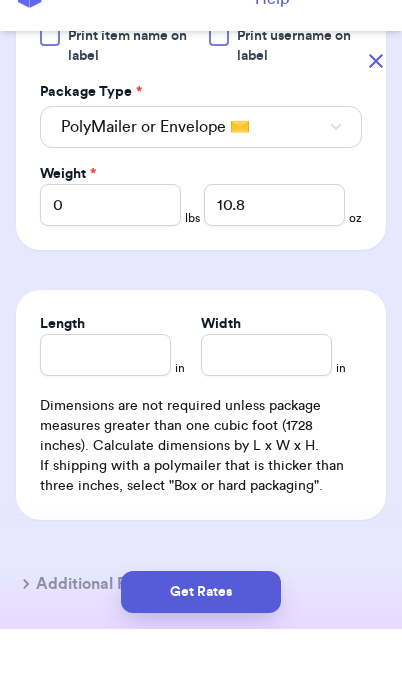 scroll, scrollTop: 49, scrollLeft: 0, axis: vertical 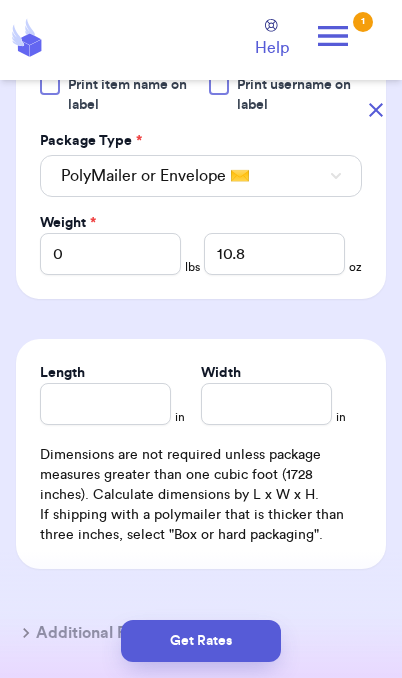 click on "Get Rates" at bounding box center [201, 641] 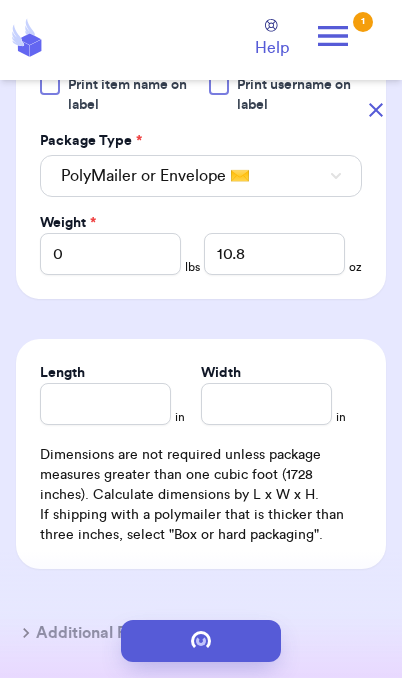 scroll, scrollTop: 0, scrollLeft: 0, axis: both 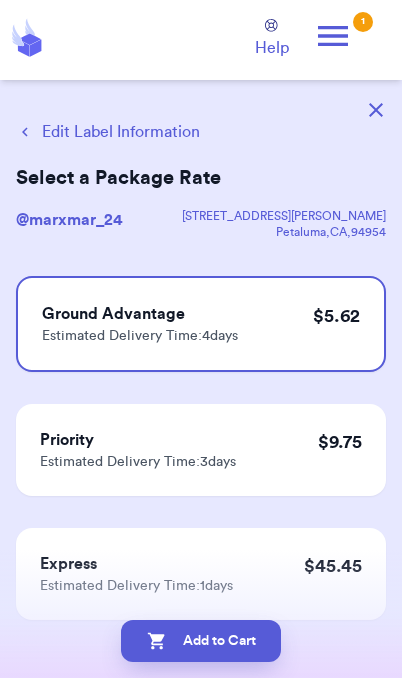 click on "Add to Cart" at bounding box center (201, 641) 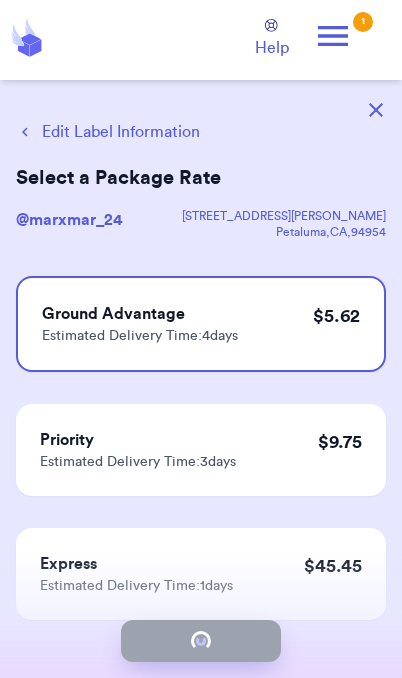 checkbox on "true" 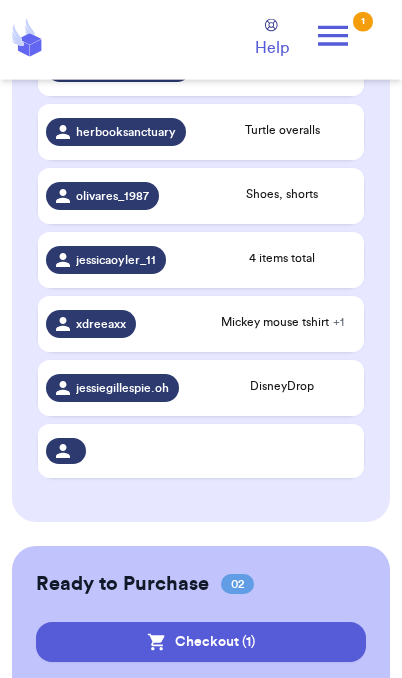scroll, scrollTop: 448, scrollLeft: 0, axis: vertical 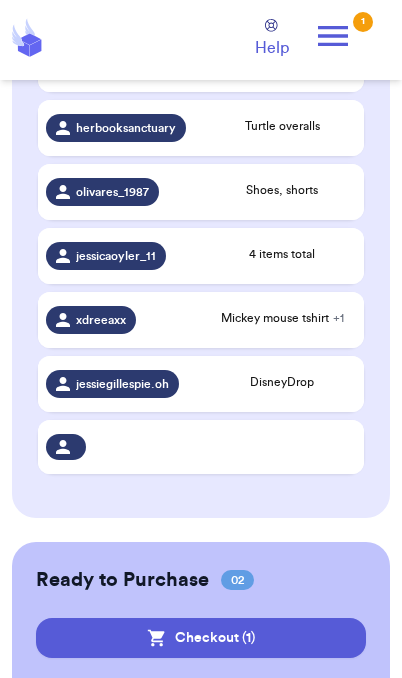 click 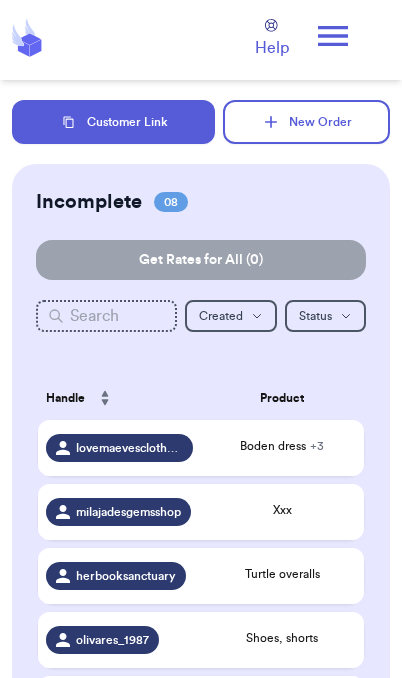 scroll, scrollTop: 0, scrollLeft: 0, axis: both 